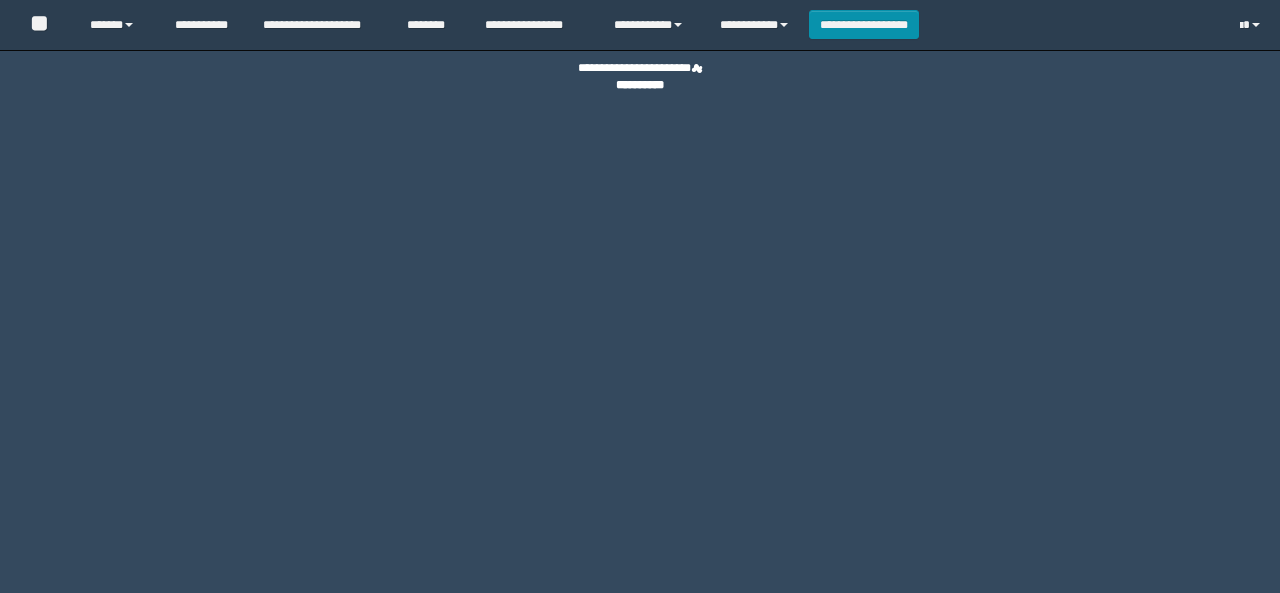 scroll, scrollTop: 0, scrollLeft: 0, axis: both 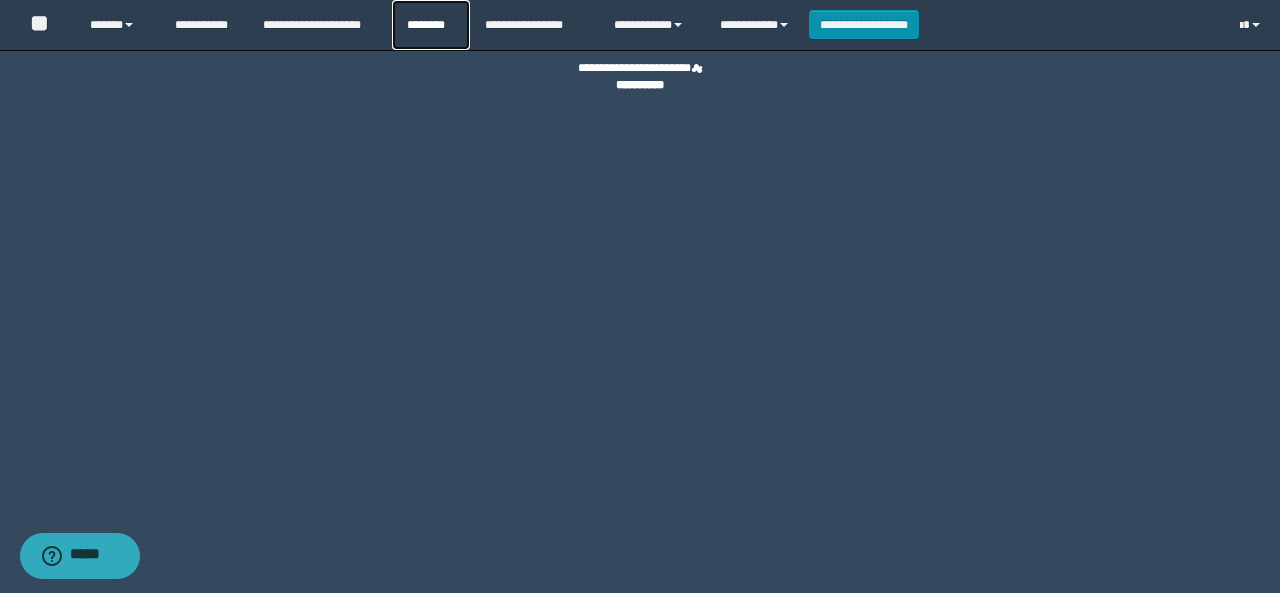 click on "********" at bounding box center [431, 25] 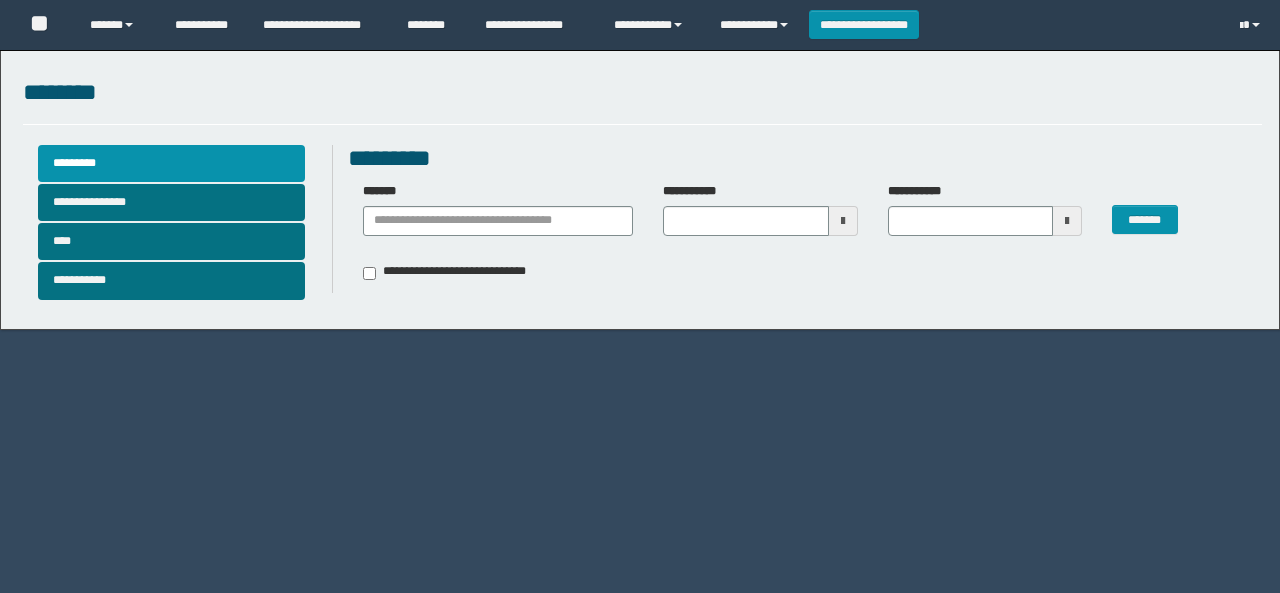 scroll, scrollTop: 0, scrollLeft: 0, axis: both 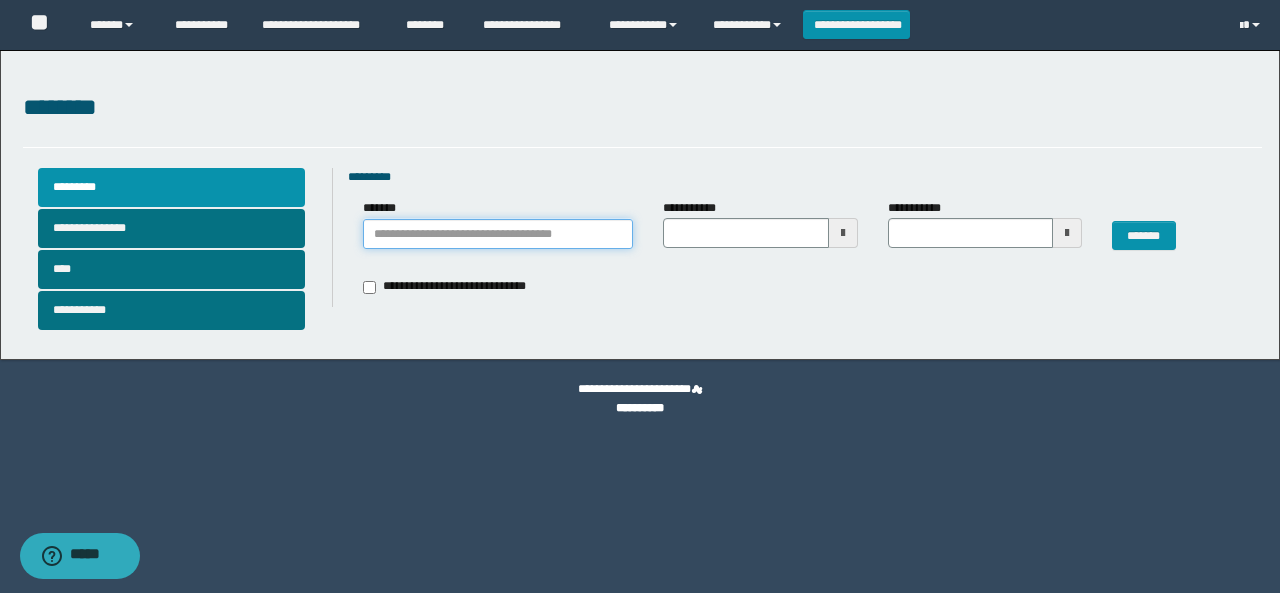 click on "*******" at bounding box center (498, 234) 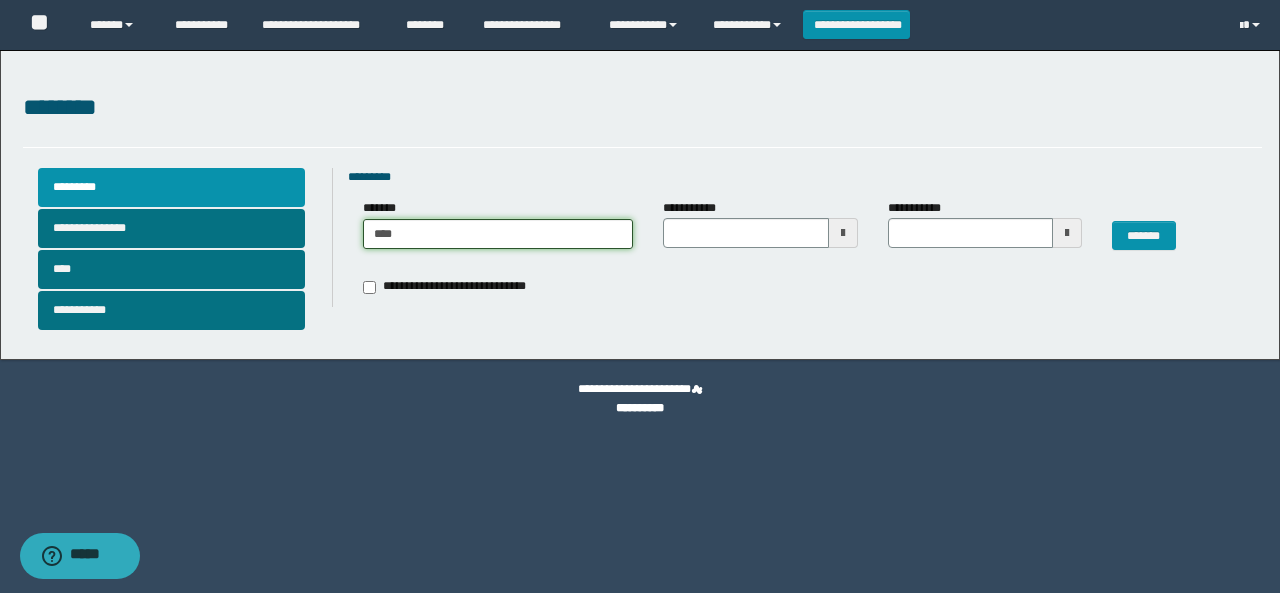 type on "***" 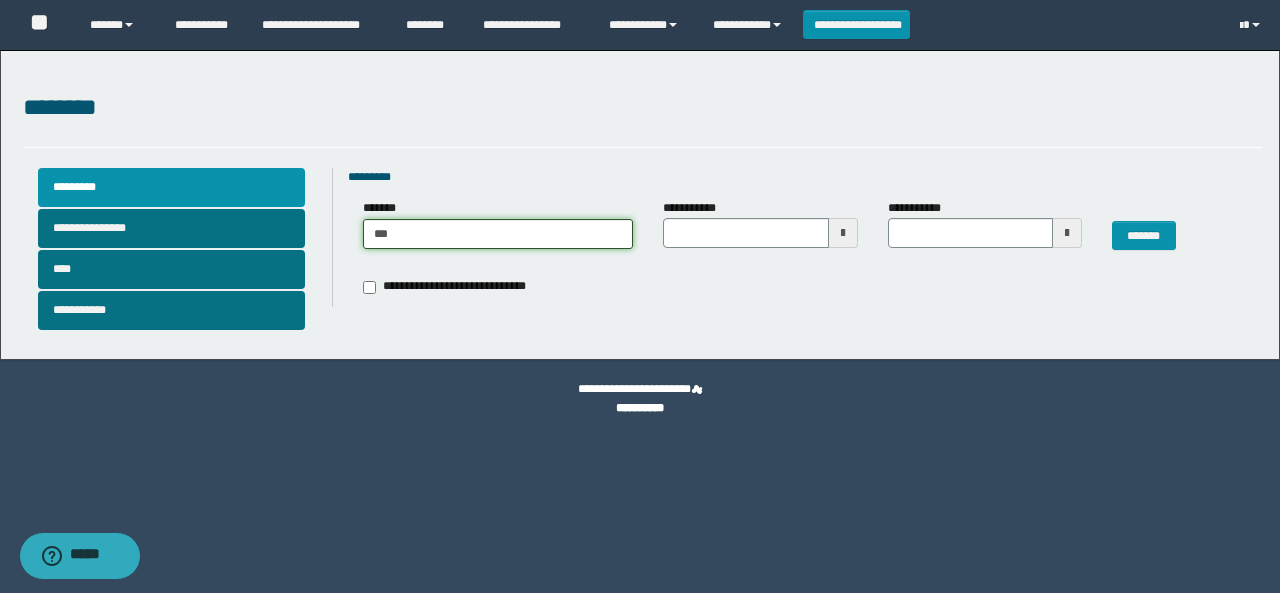 type on "***" 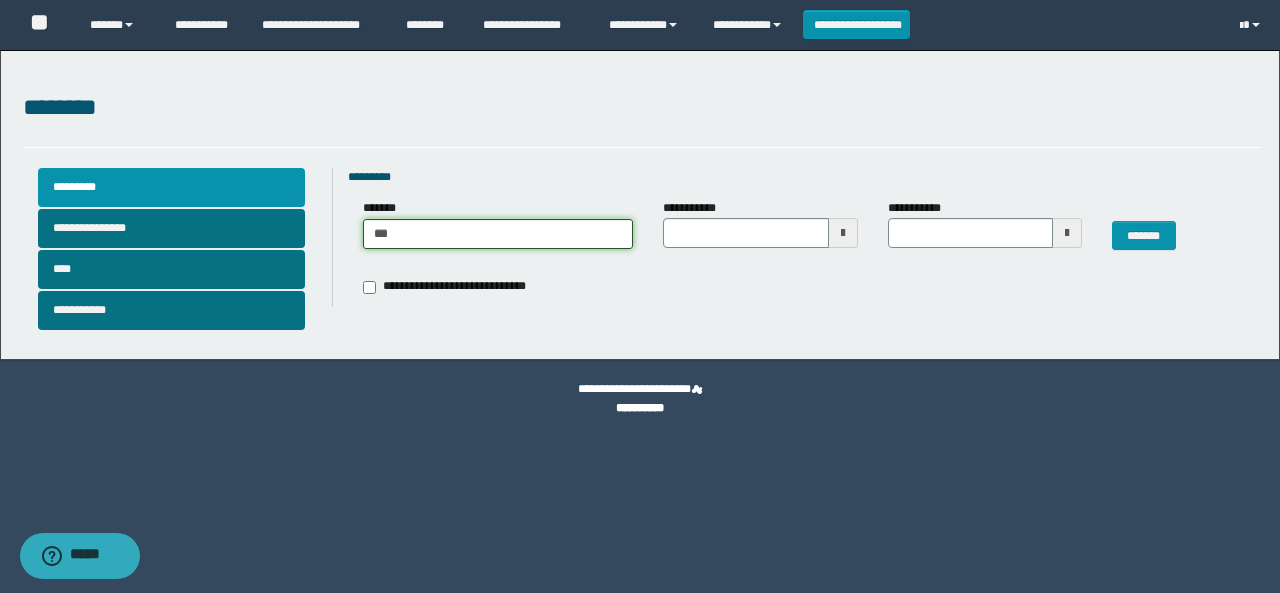 type 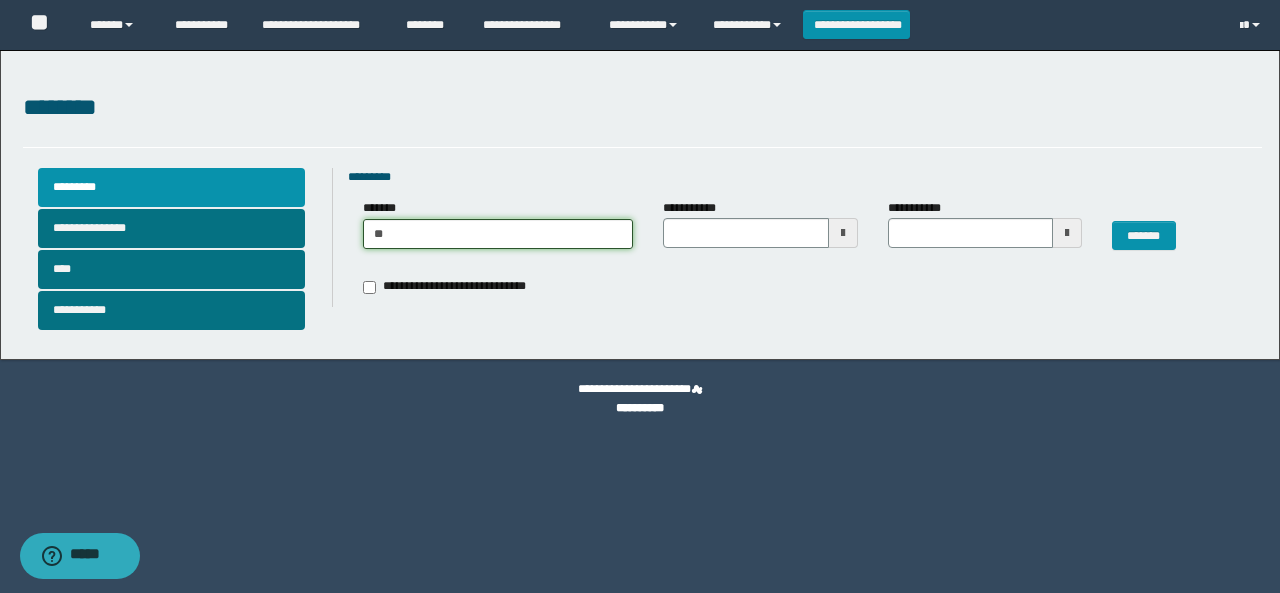 type on "*" 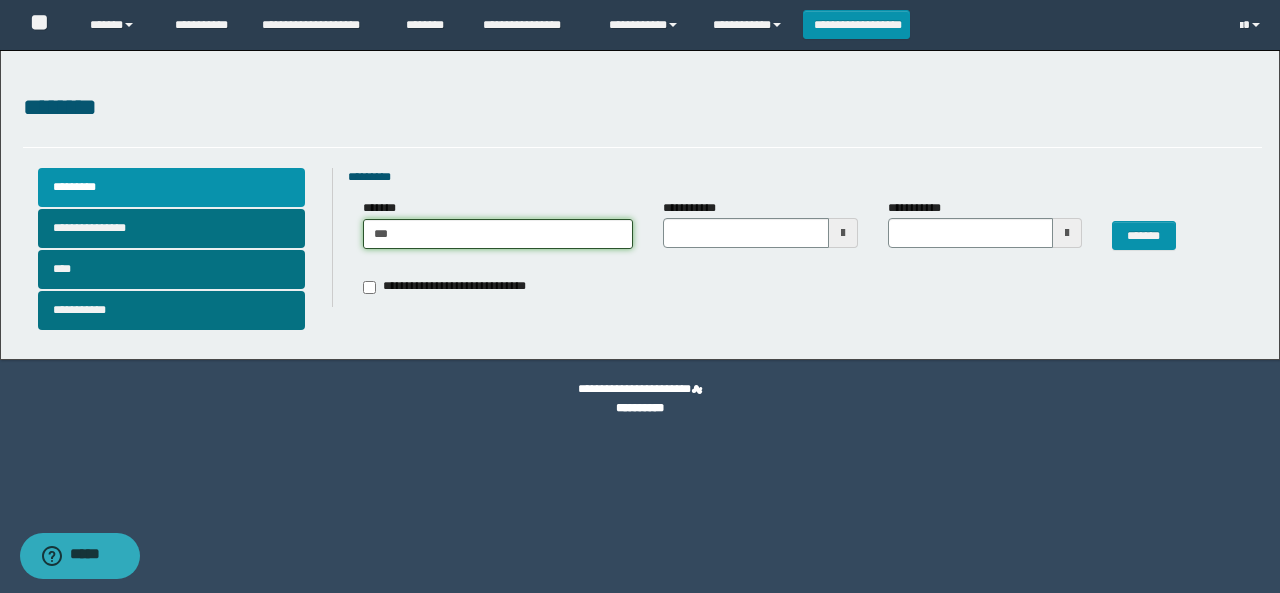 type on "***" 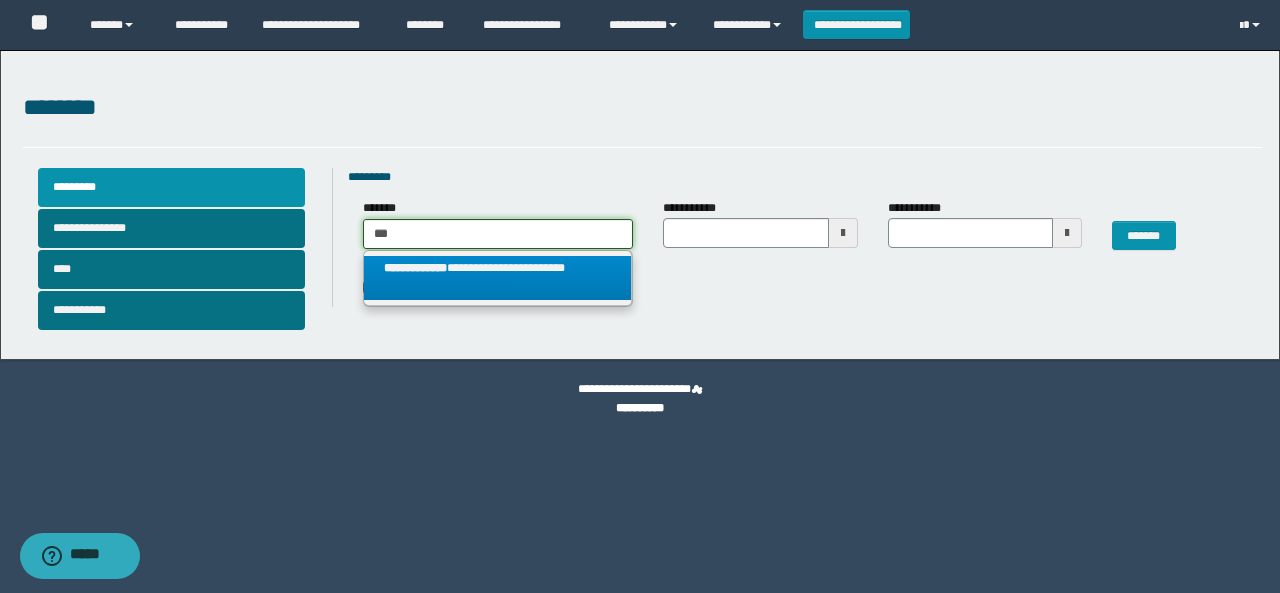 type on "***" 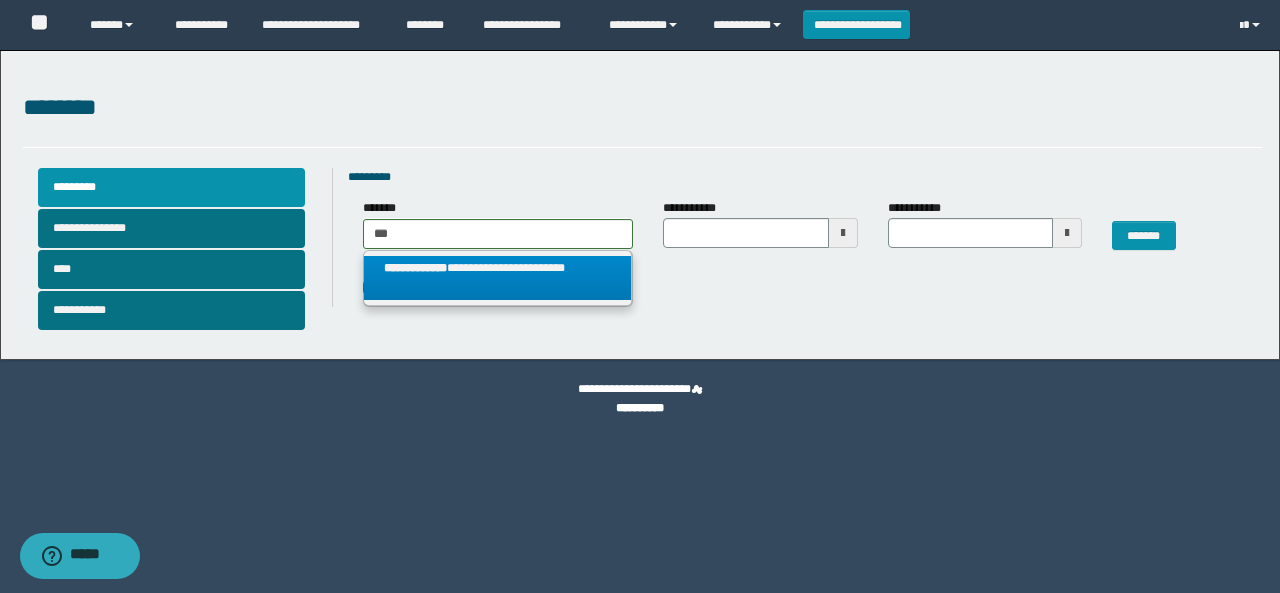 click on "**********" at bounding box center (497, 278) 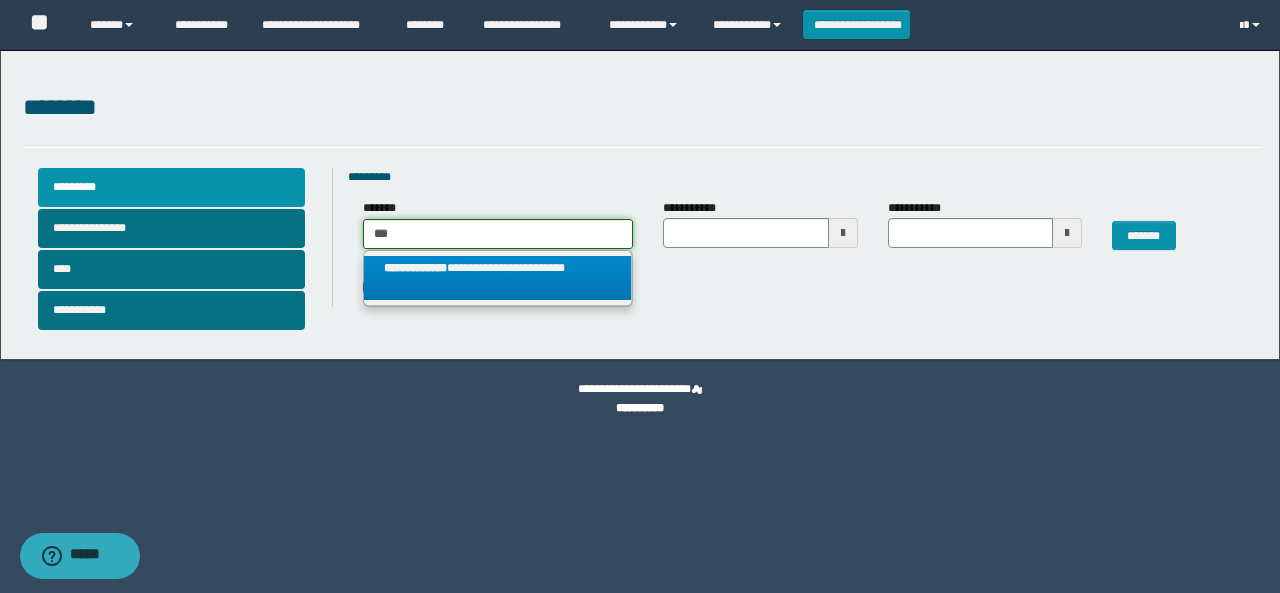 type 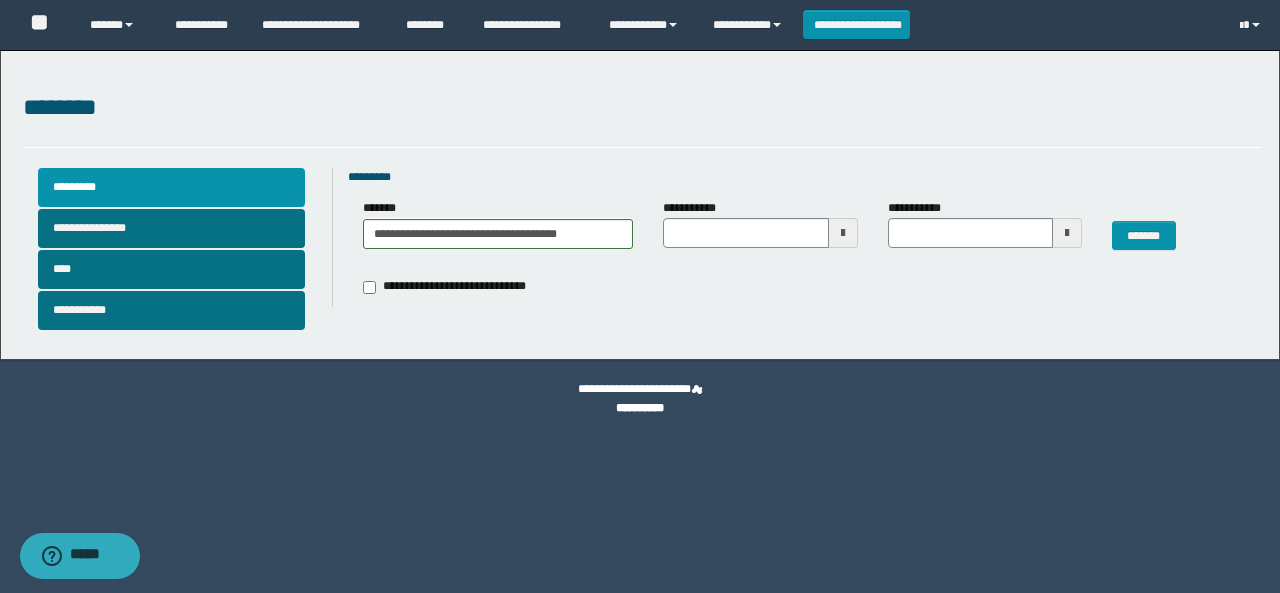 click at bounding box center (843, 233) 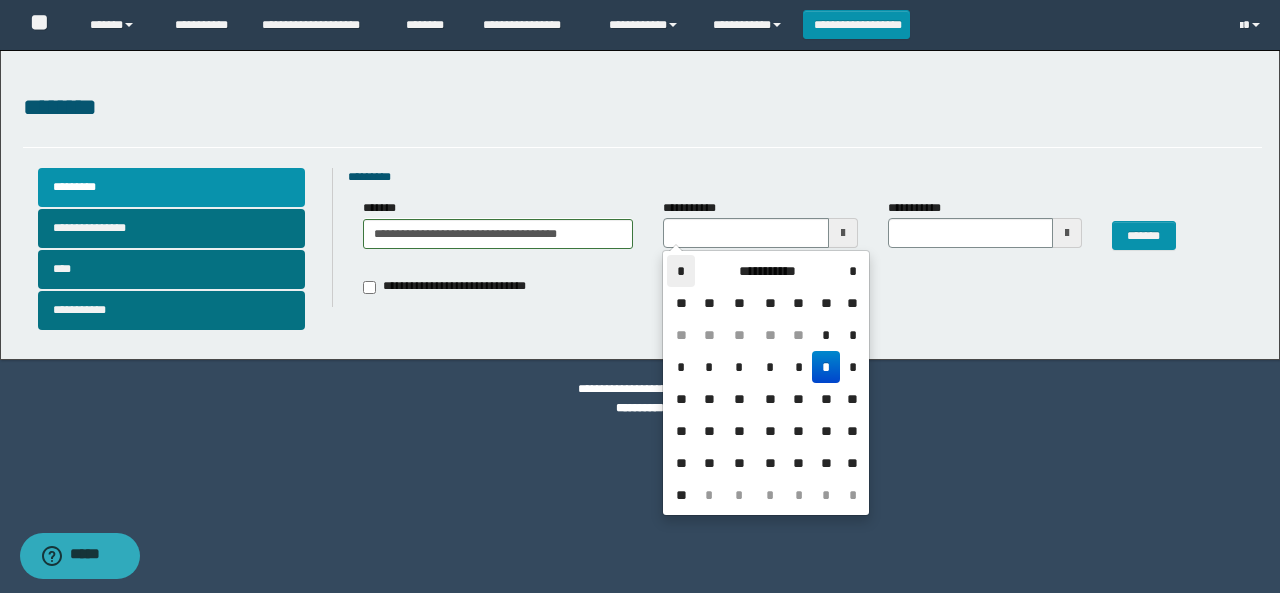 click on "*" at bounding box center (681, 271) 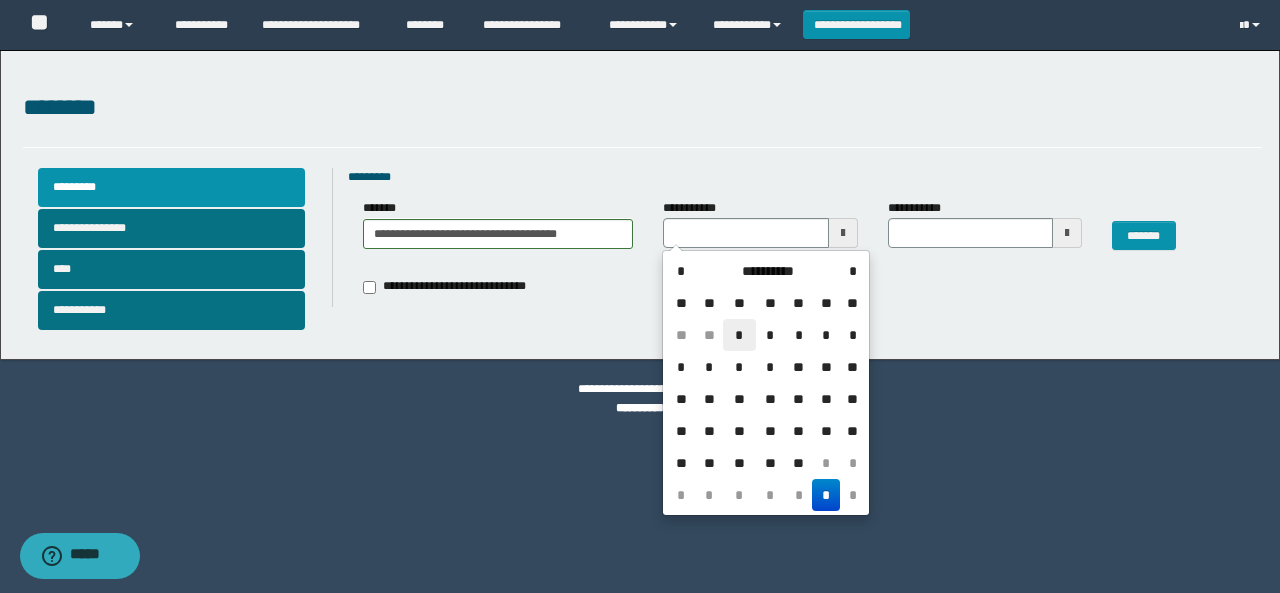 click on "*" at bounding box center [739, 335] 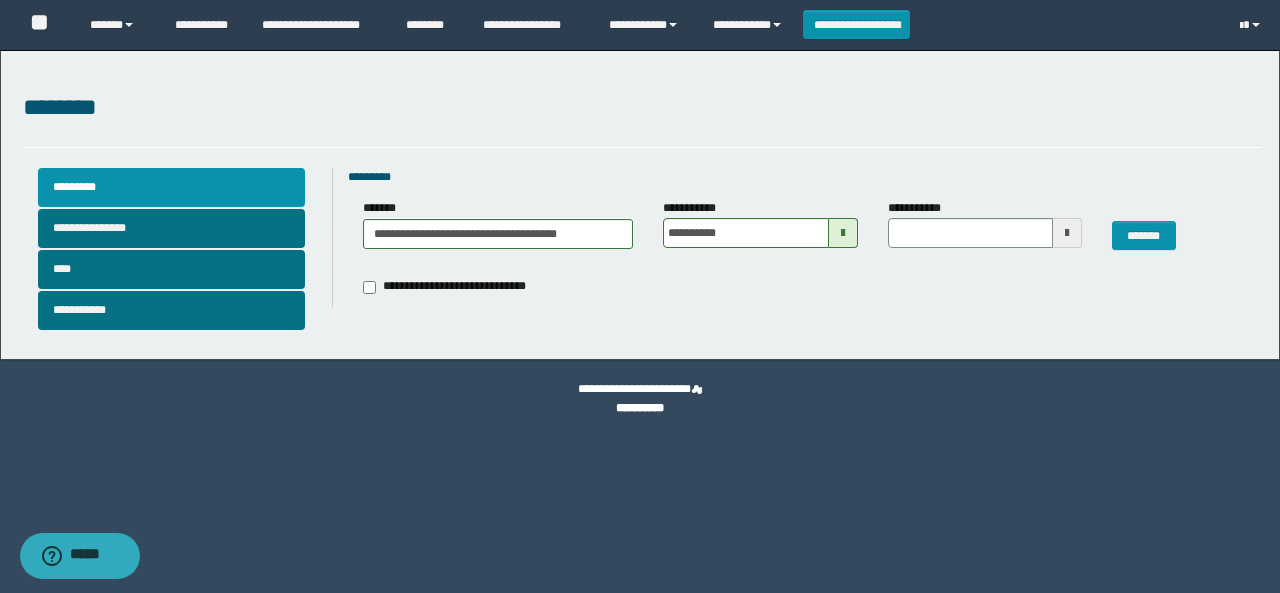 click at bounding box center (1067, 233) 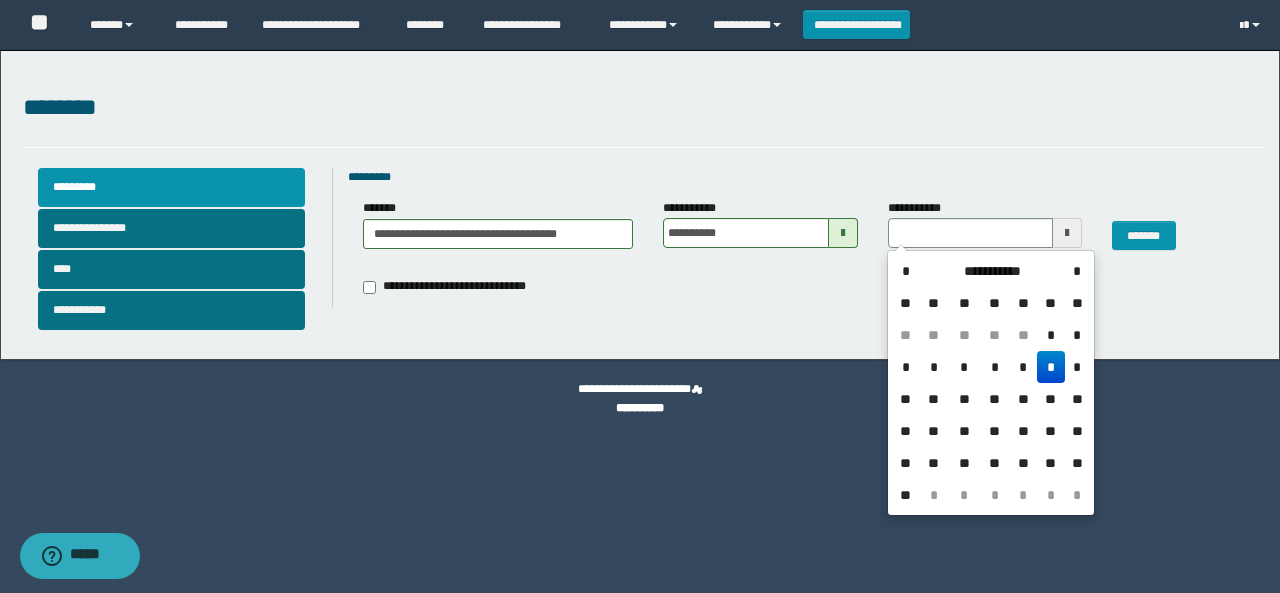 click on "*" at bounding box center [1051, 367] 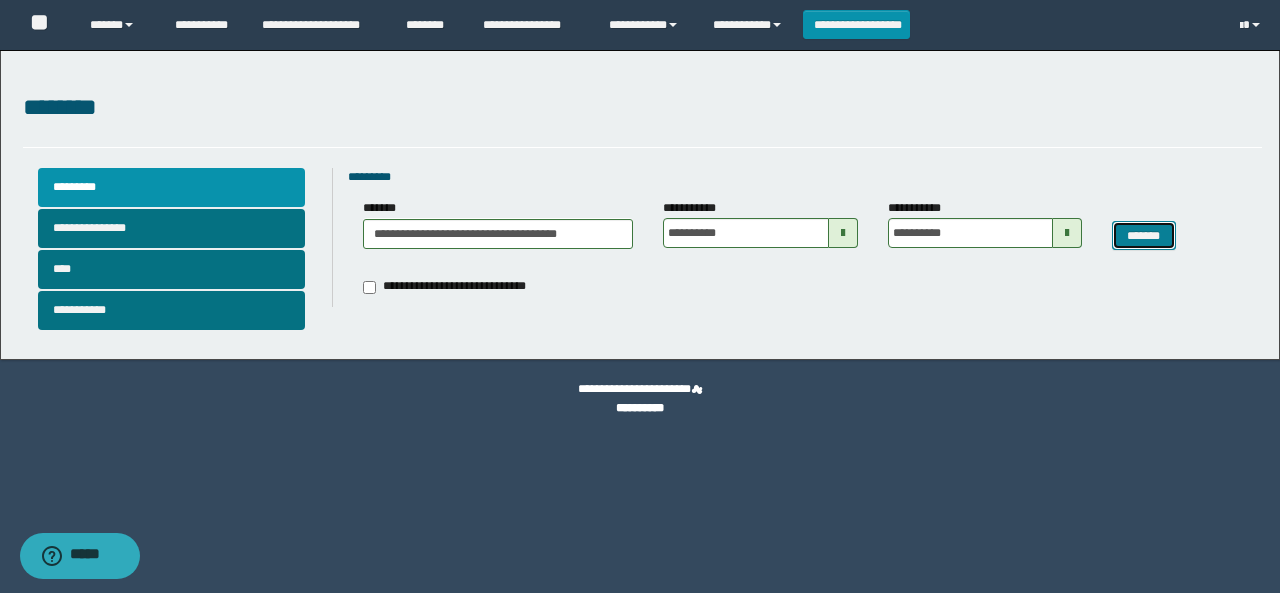 click on "*******" at bounding box center (1143, 235) 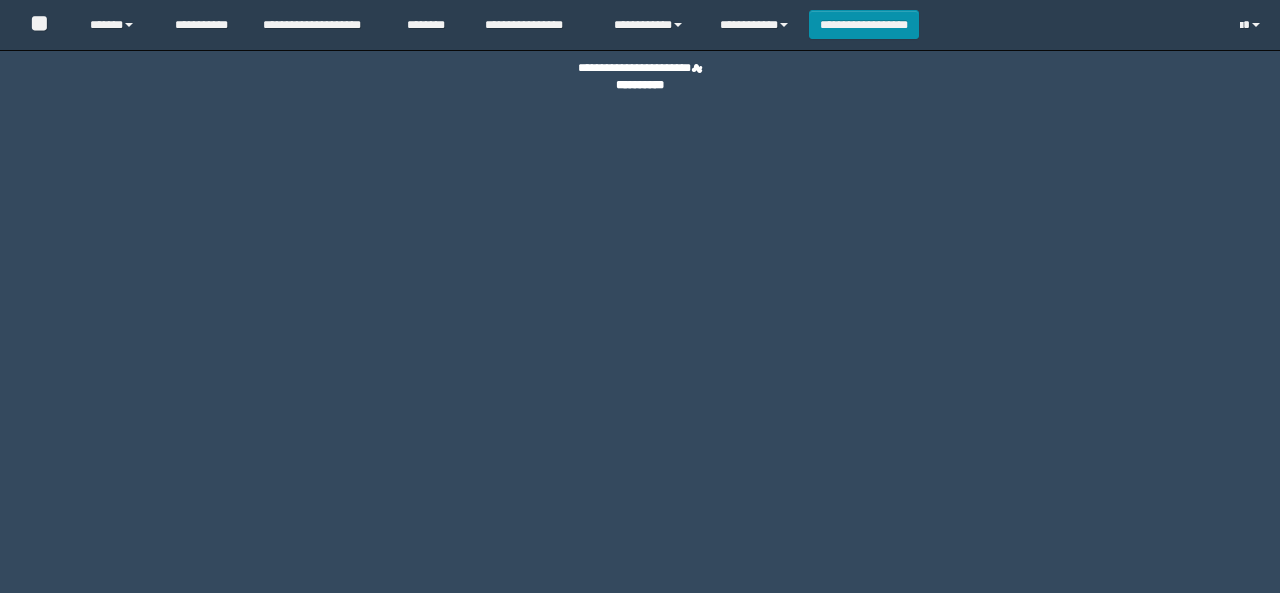scroll, scrollTop: 0, scrollLeft: 0, axis: both 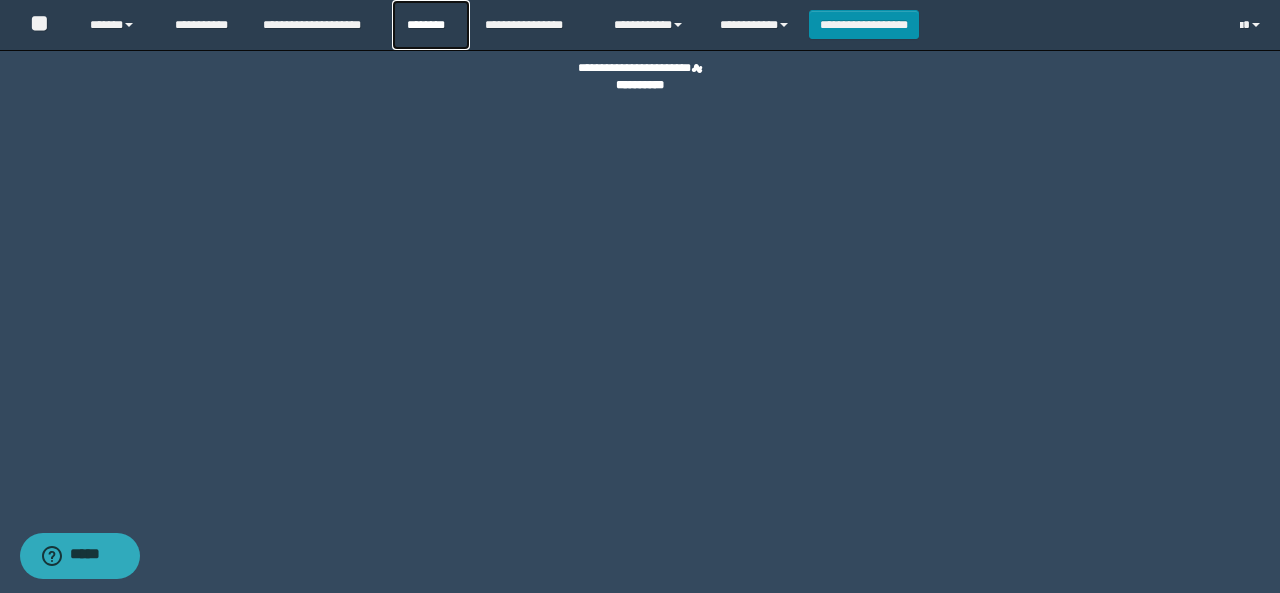 click on "********" at bounding box center (431, 25) 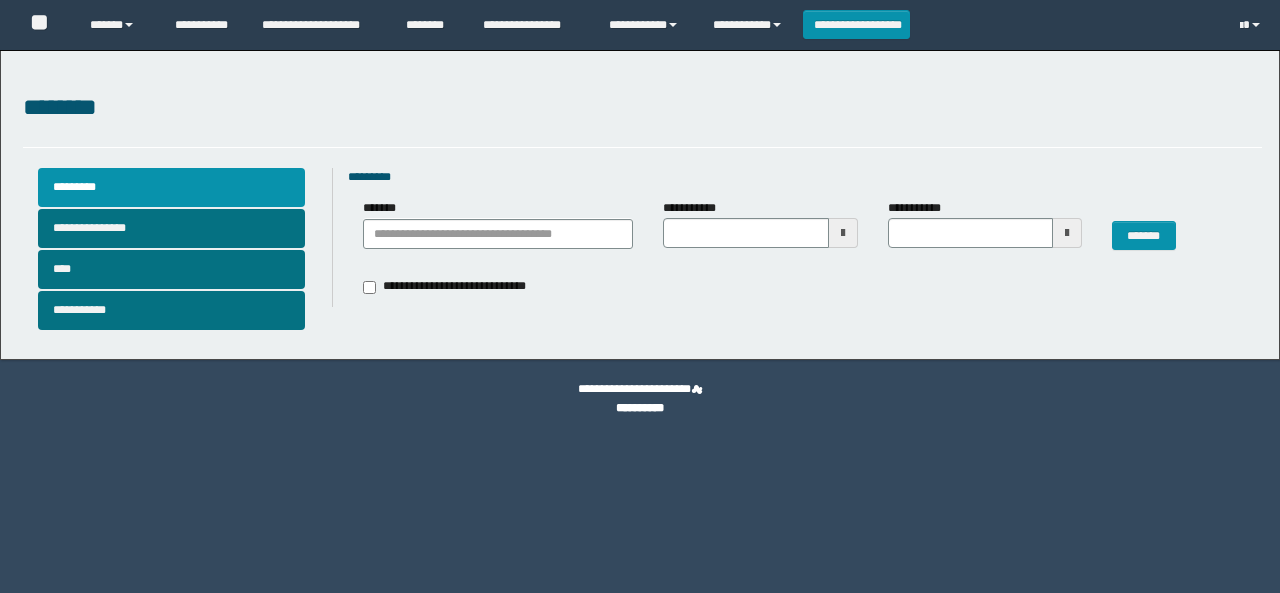 scroll, scrollTop: 0, scrollLeft: 0, axis: both 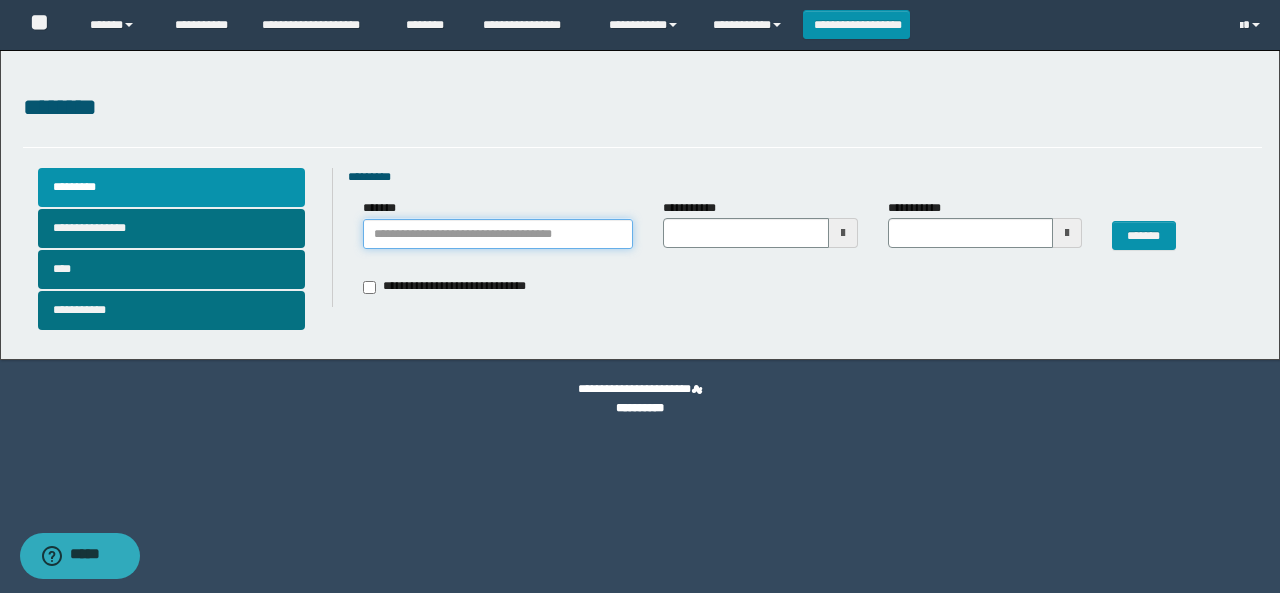 click on "*******" at bounding box center [498, 234] 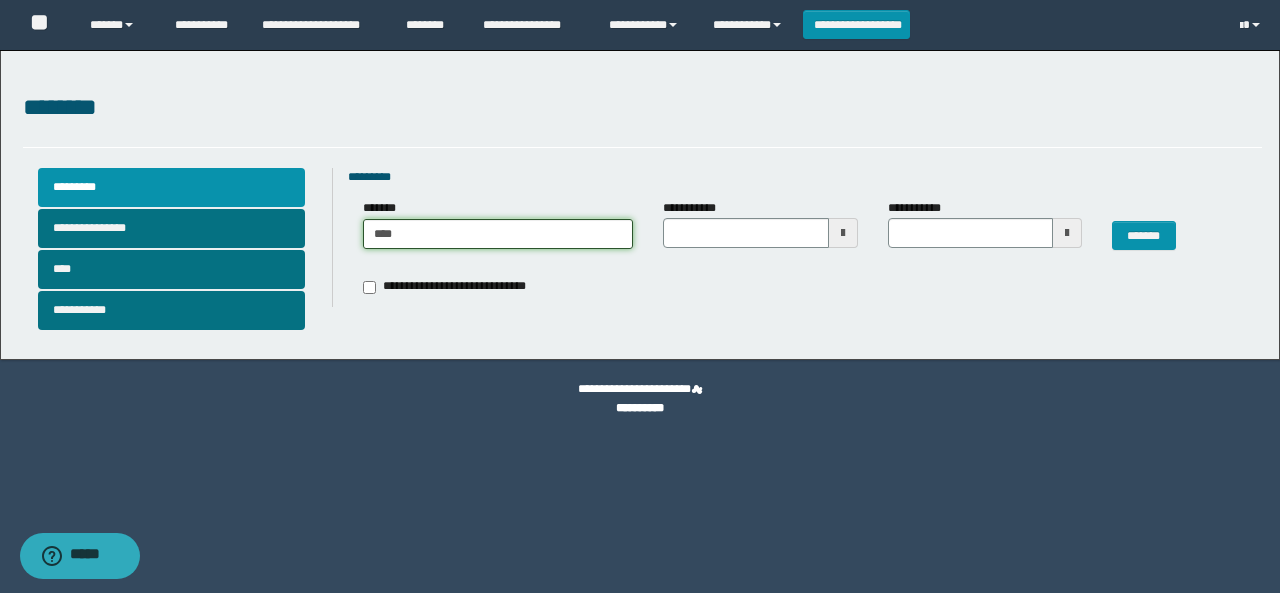 type on "*****" 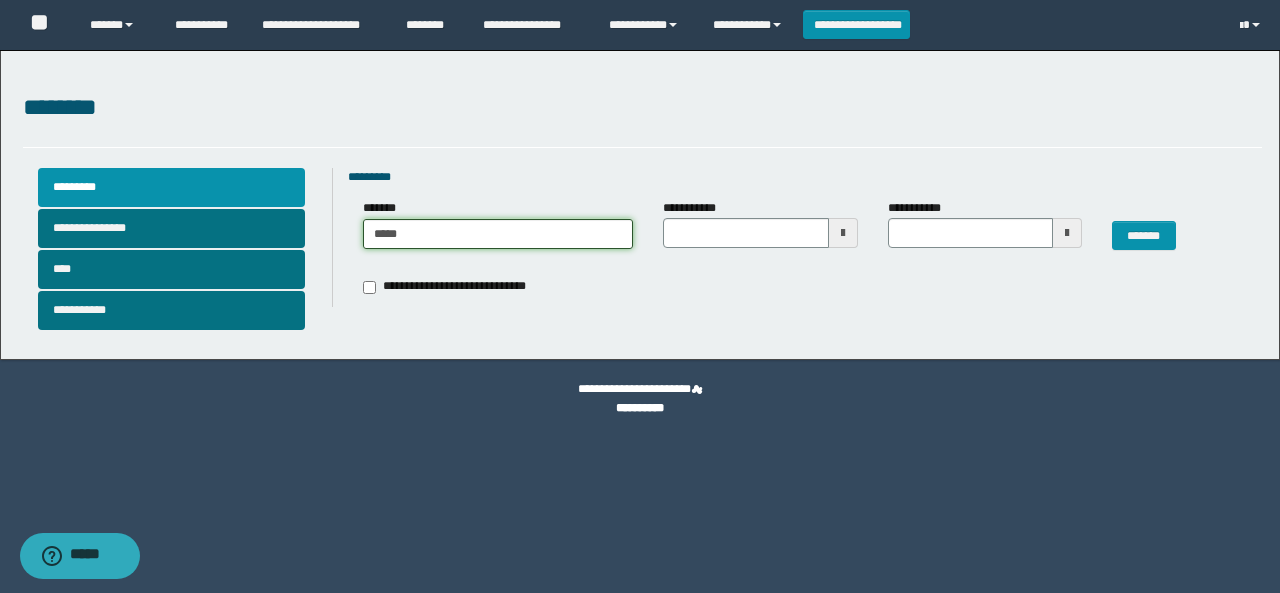 type on "*****" 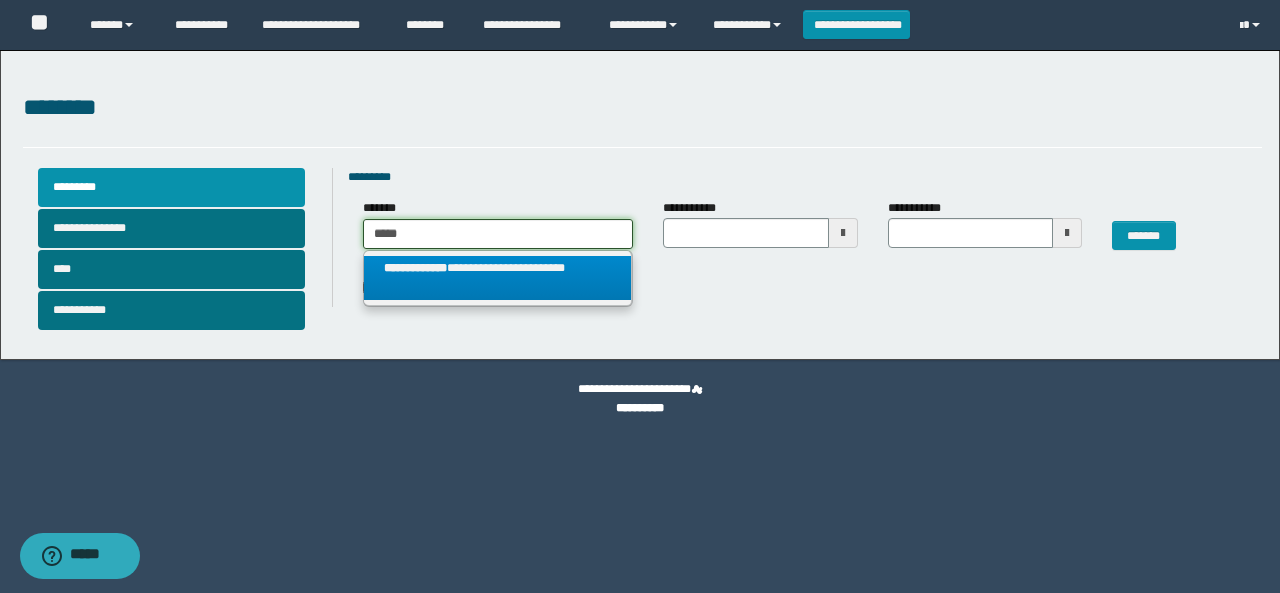 type on "*****" 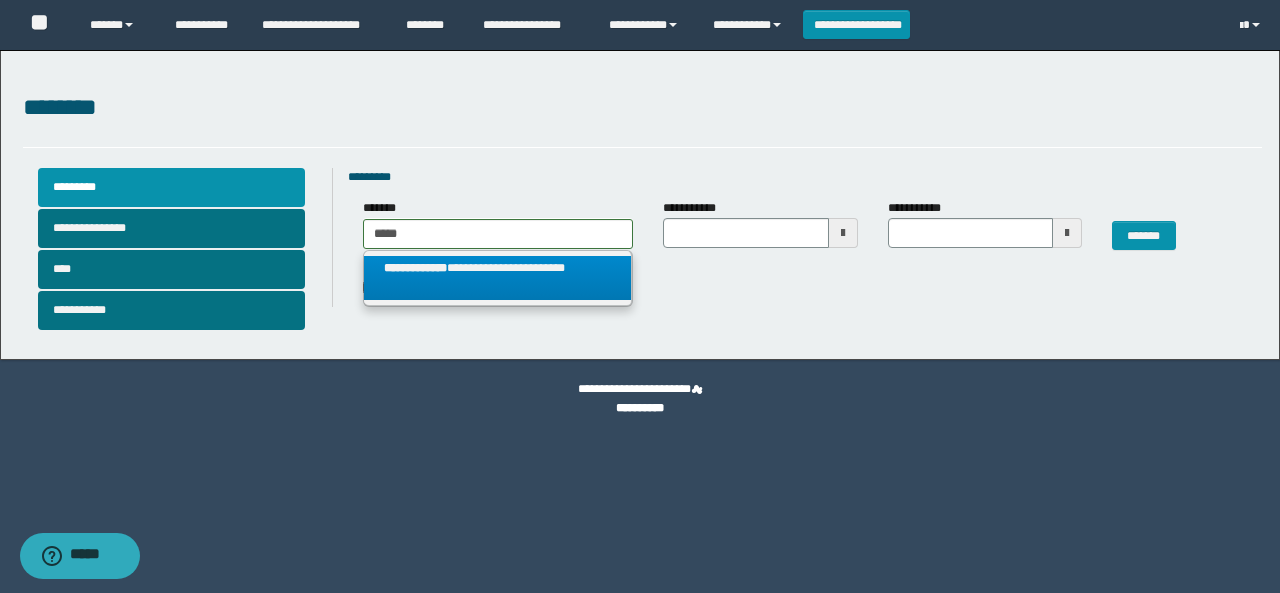 click on "**********" at bounding box center [497, 278] 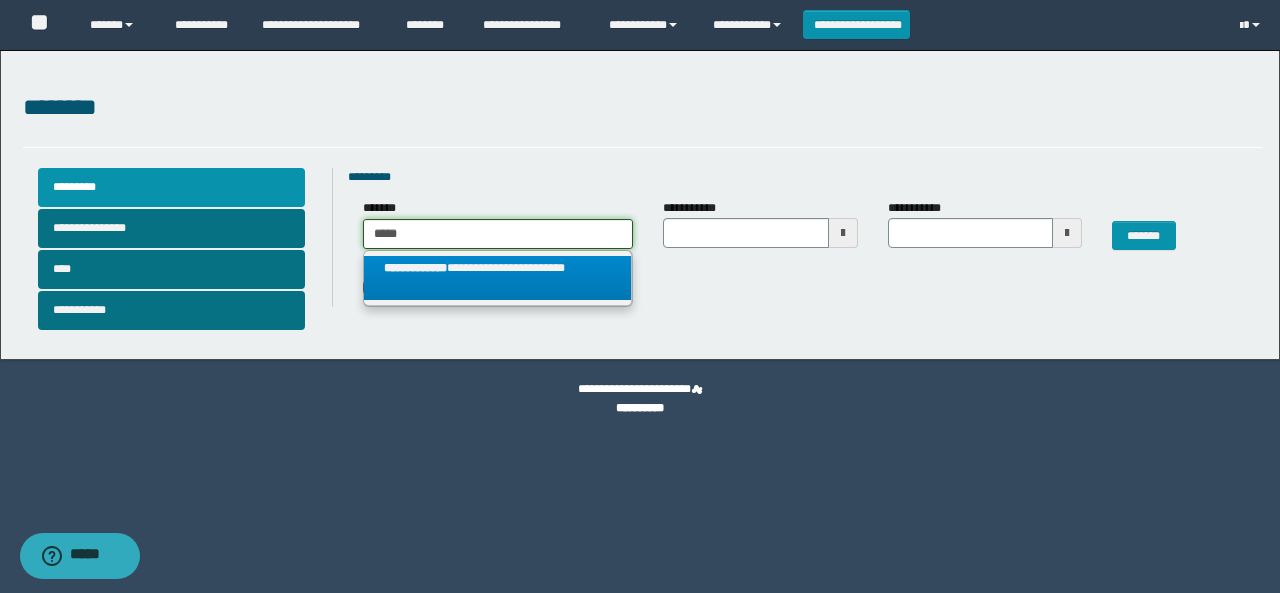 type 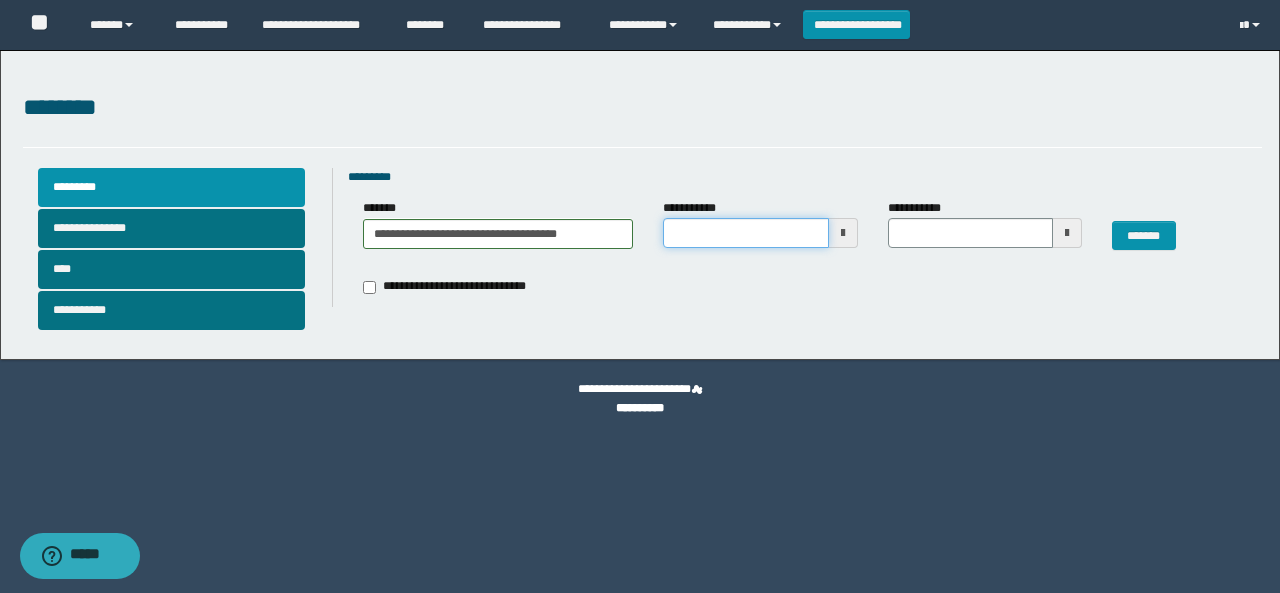 click on "**********" at bounding box center [746, 233] 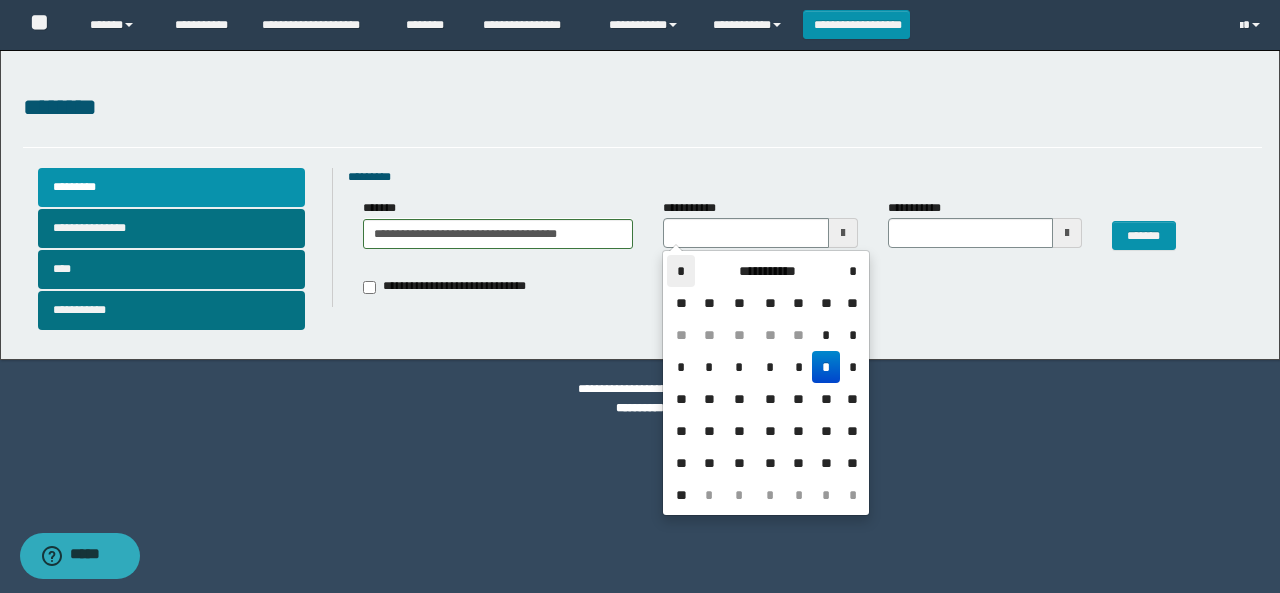 click on "*" at bounding box center (681, 271) 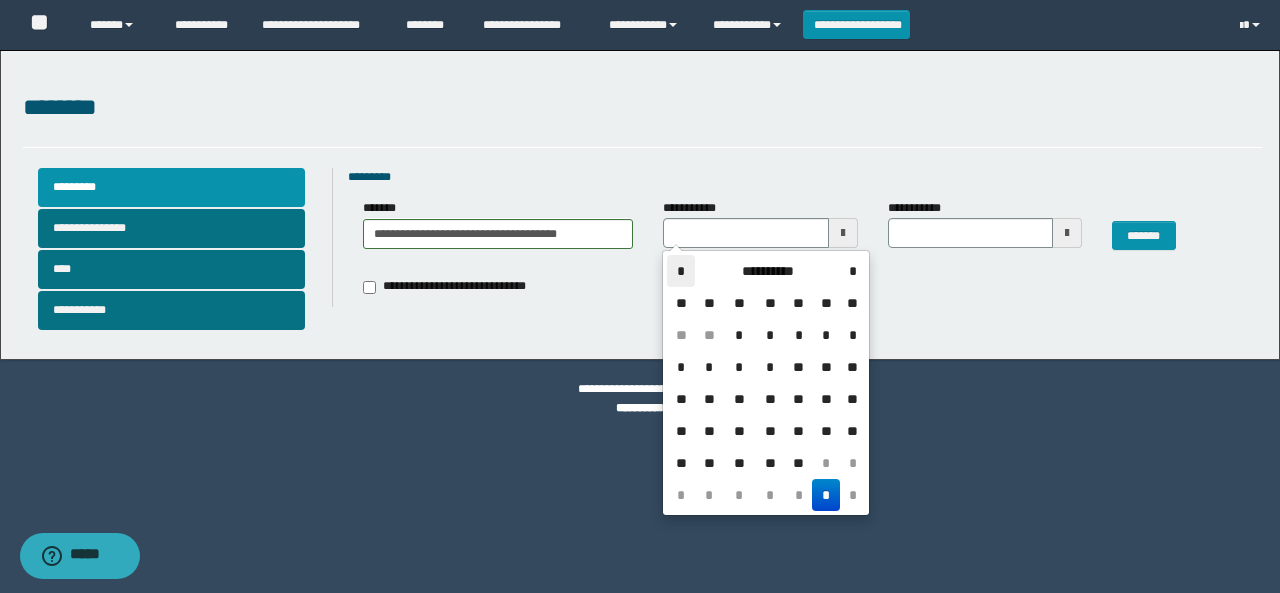 click on "*" at bounding box center [681, 271] 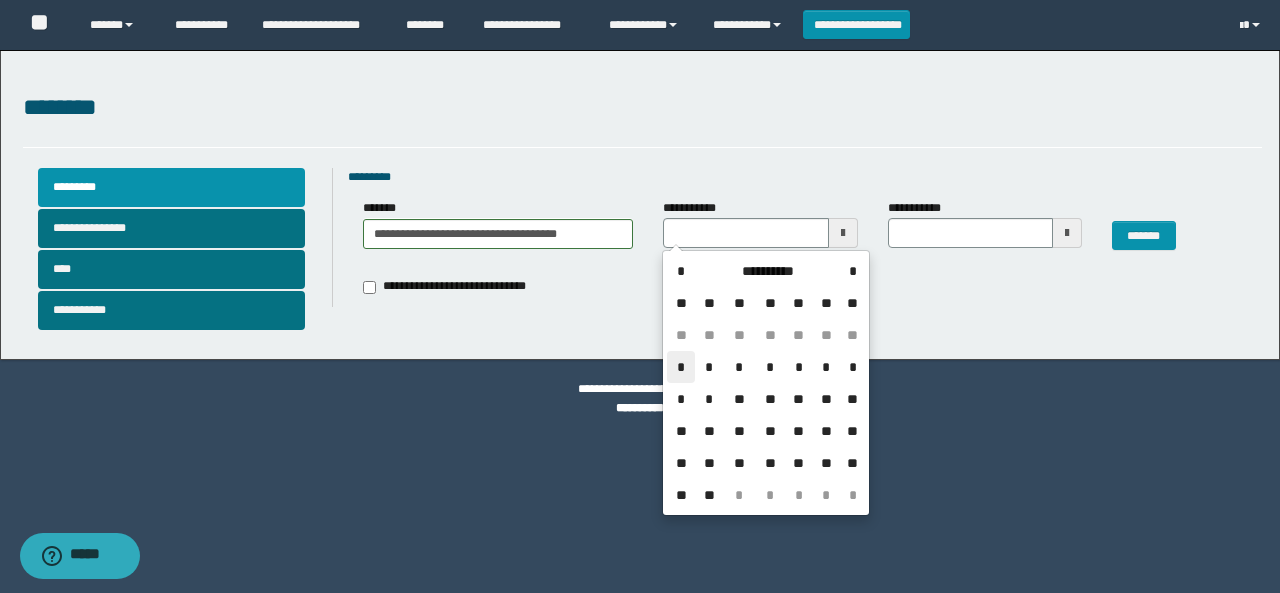 click on "*" at bounding box center (681, 367) 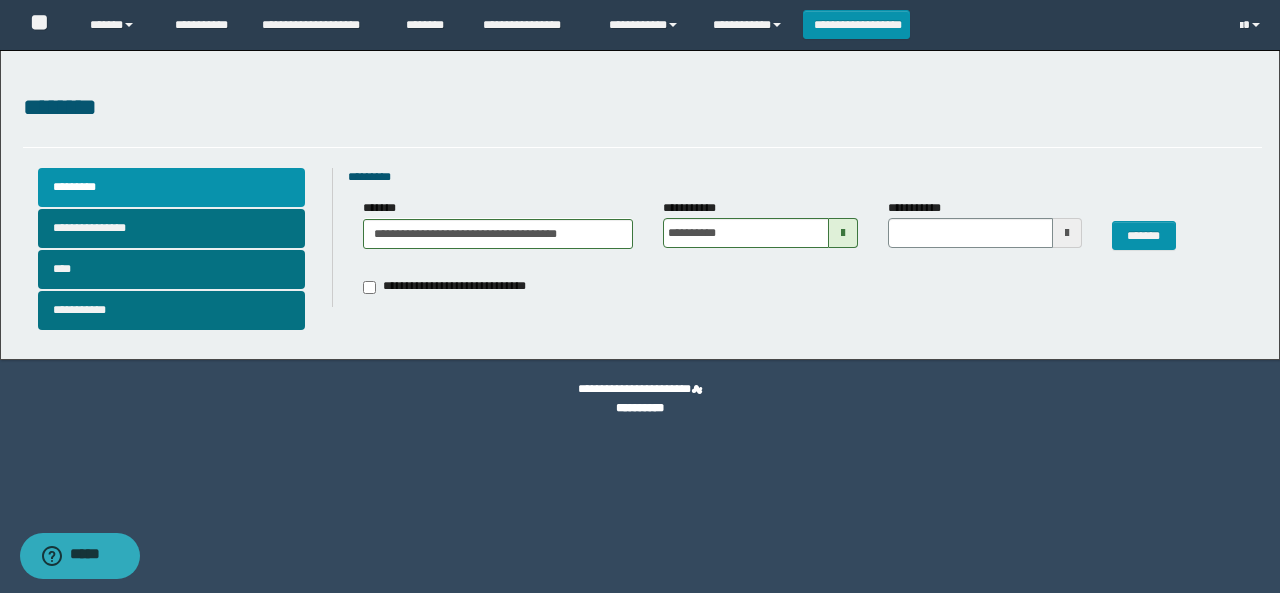 click at bounding box center [1067, 233] 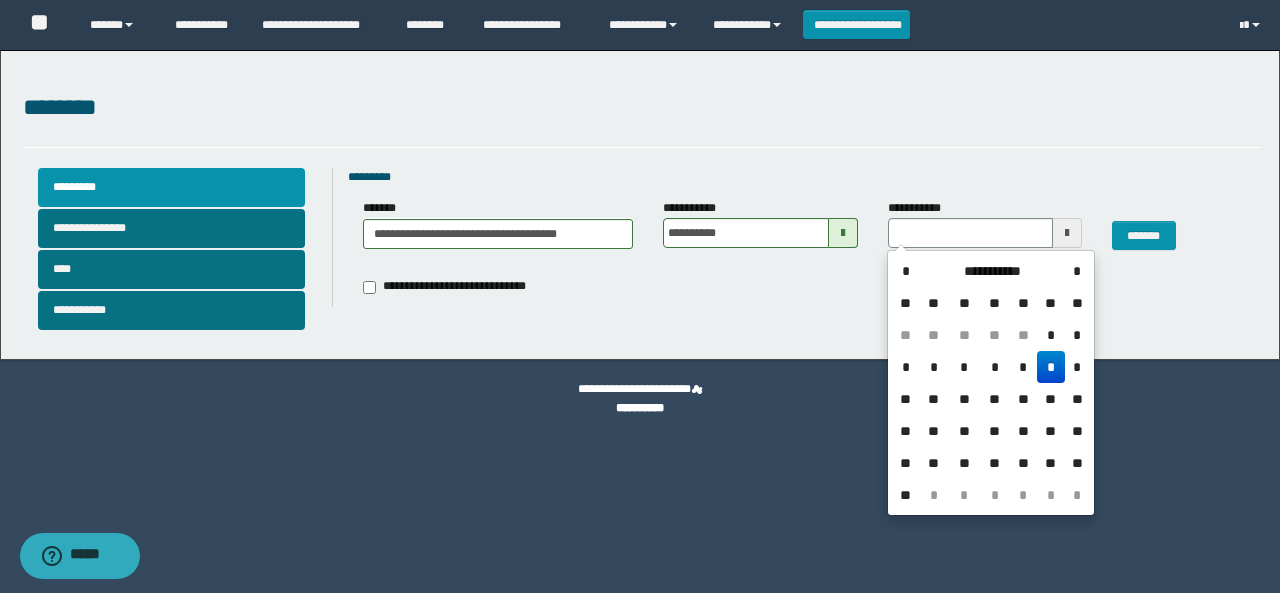 click on "*" at bounding box center [1051, 367] 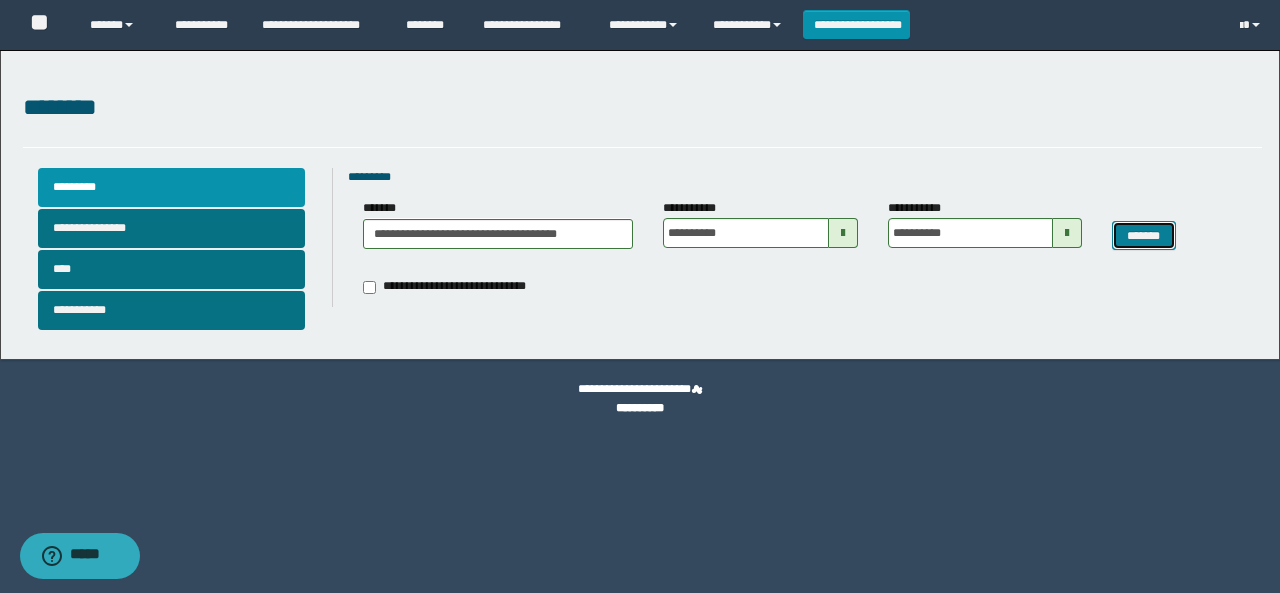 click on "*******" at bounding box center [1143, 235] 